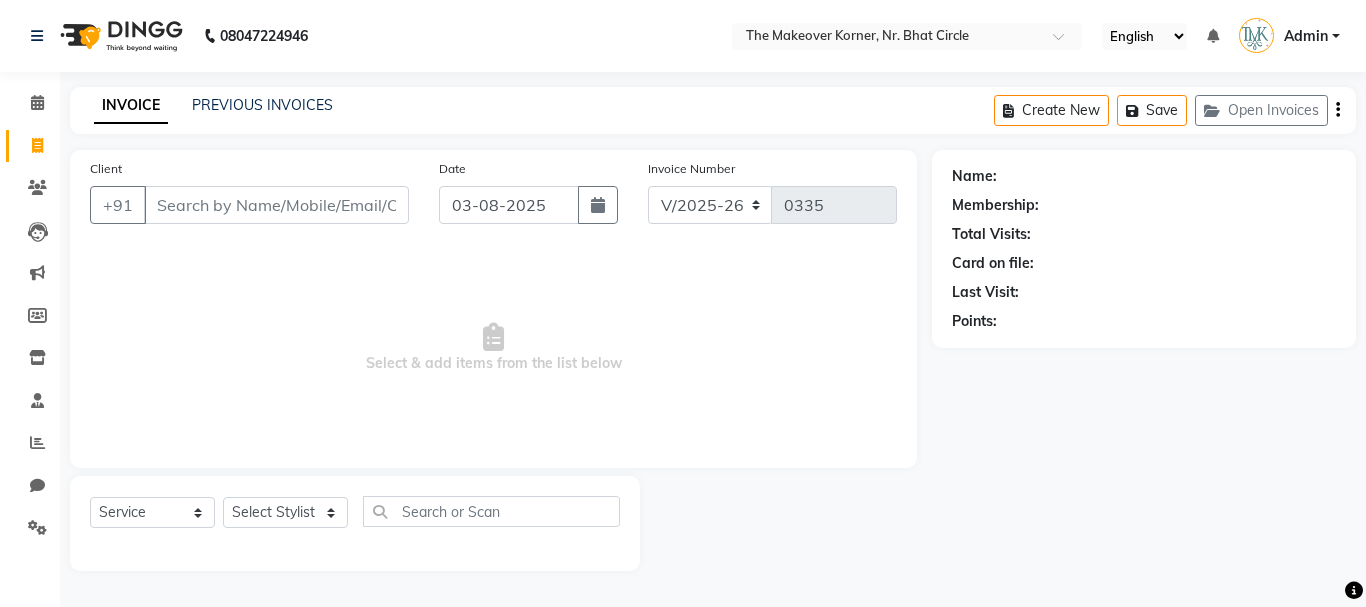 select on "5477" 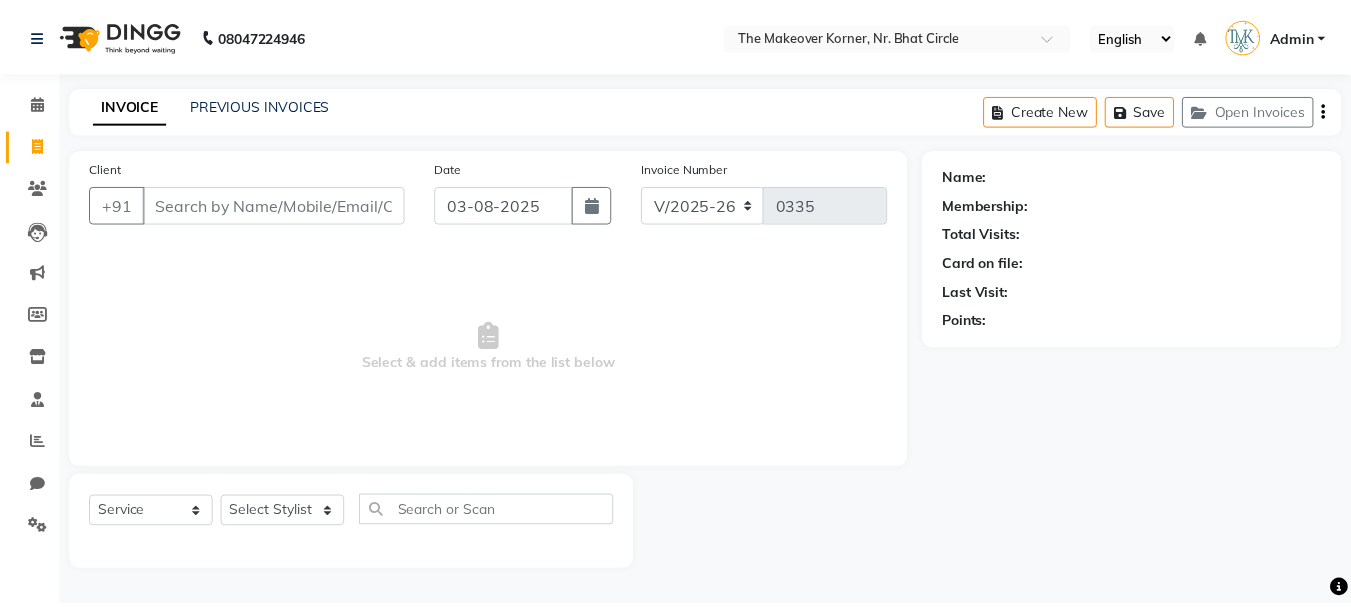 scroll, scrollTop: 0, scrollLeft: 0, axis: both 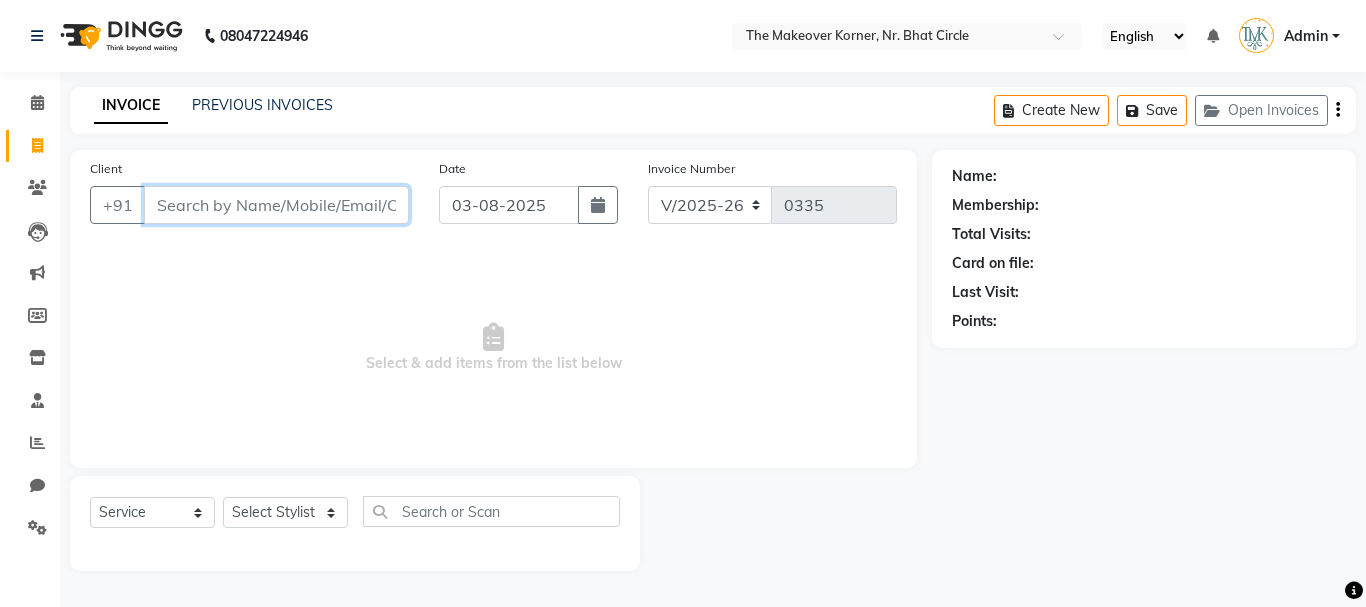 click on "Client" at bounding box center [276, 205] 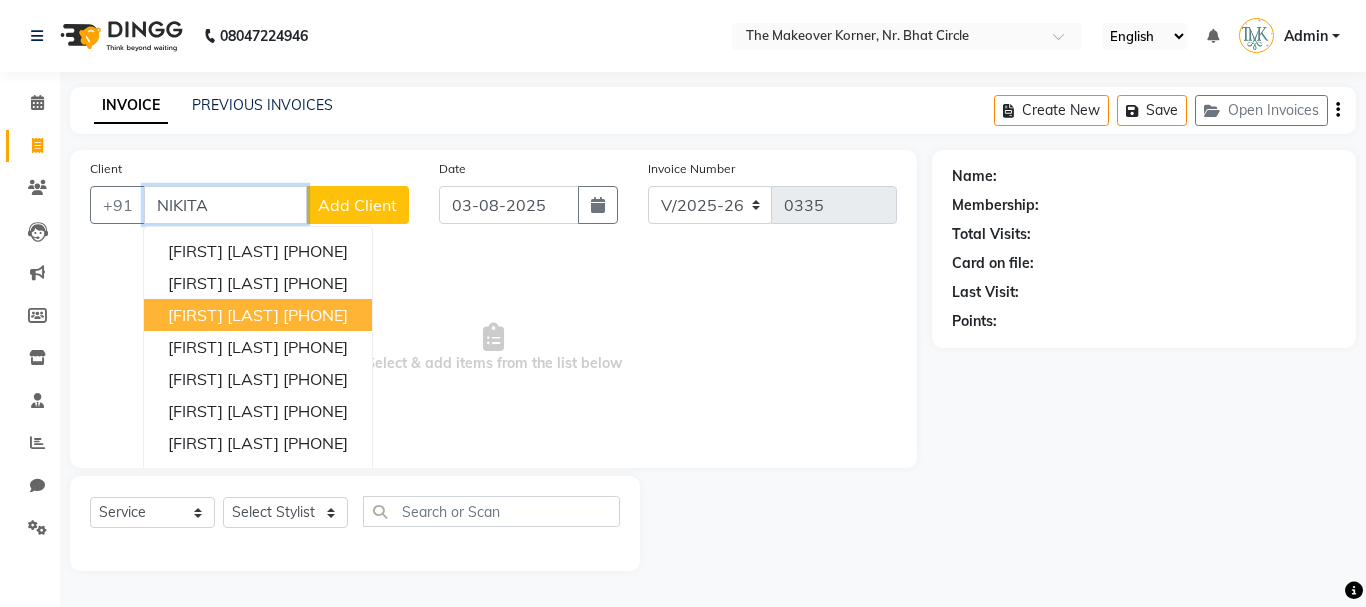 click on "[FIRST] [LAST]" at bounding box center [223, 315] 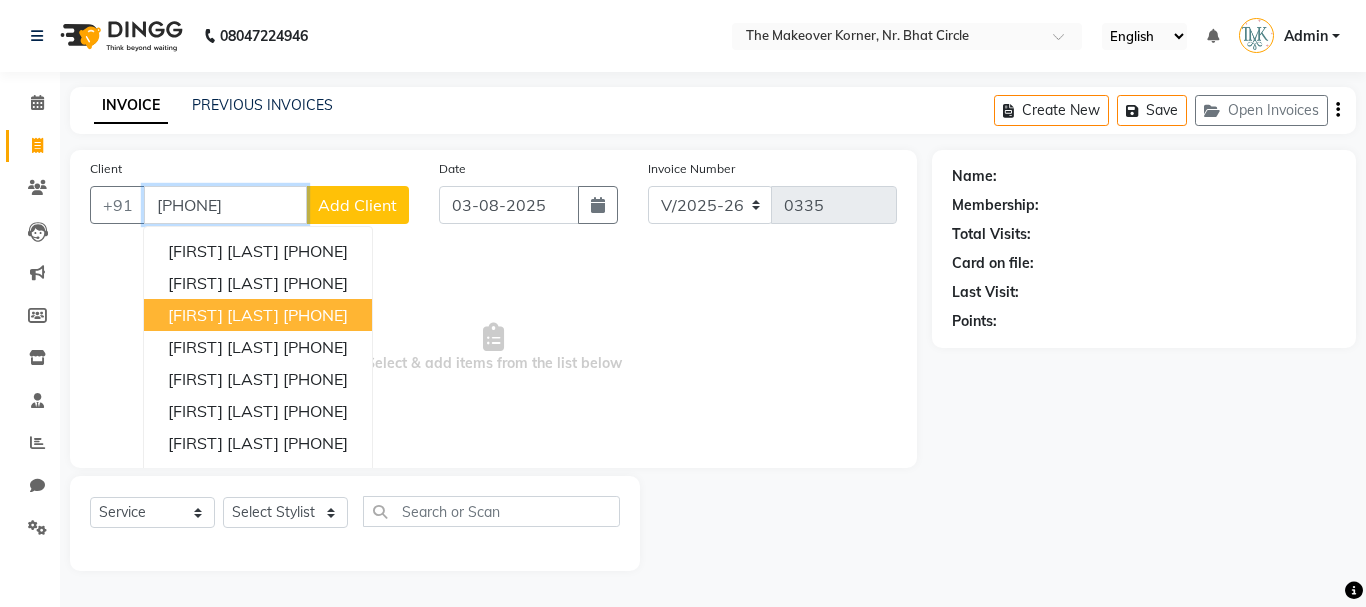 type on "[PHONE]" 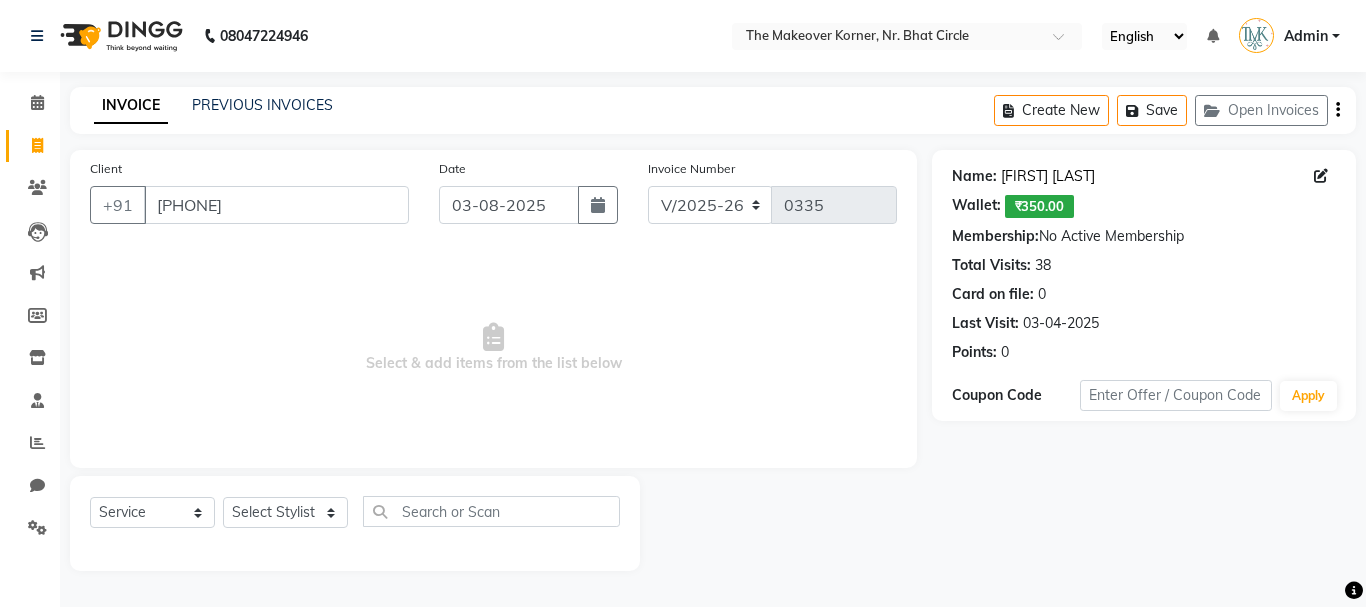 click on "[FIRST] [LAST]" 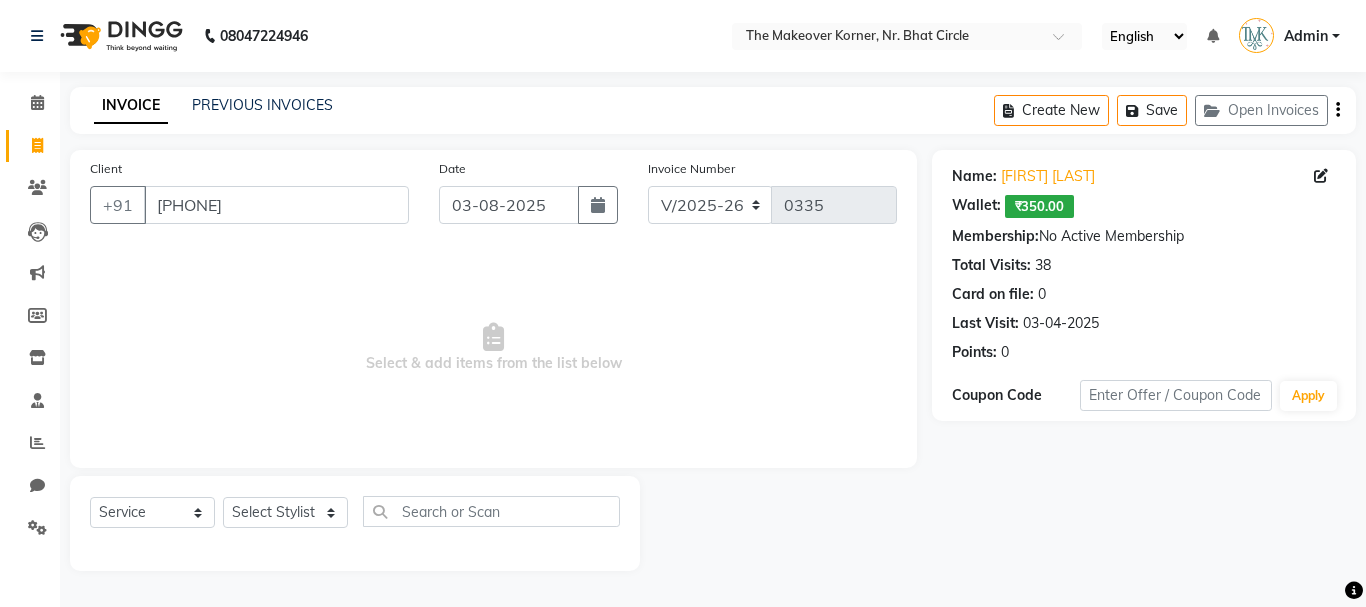 click on "Select & add items from the list below" at bounding box center [493, 348] 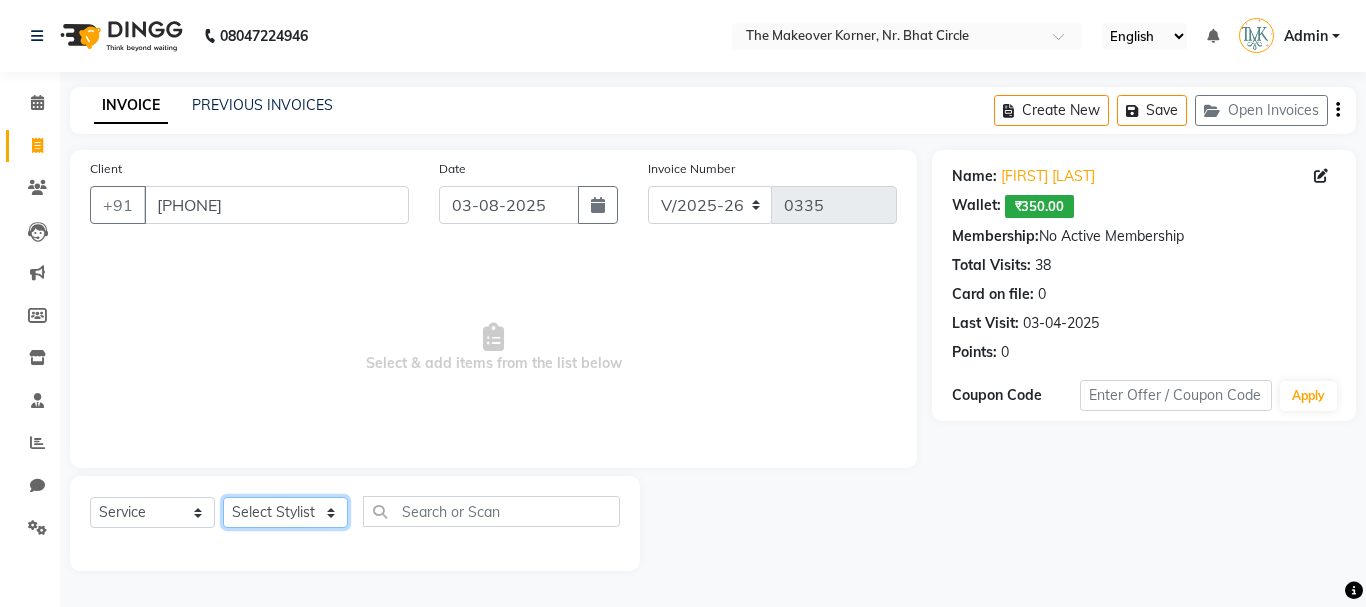 click on "Select Stylist Admin [FIRST] [LAST] [FIRST] [LAST] [FIRST] [LAST]" 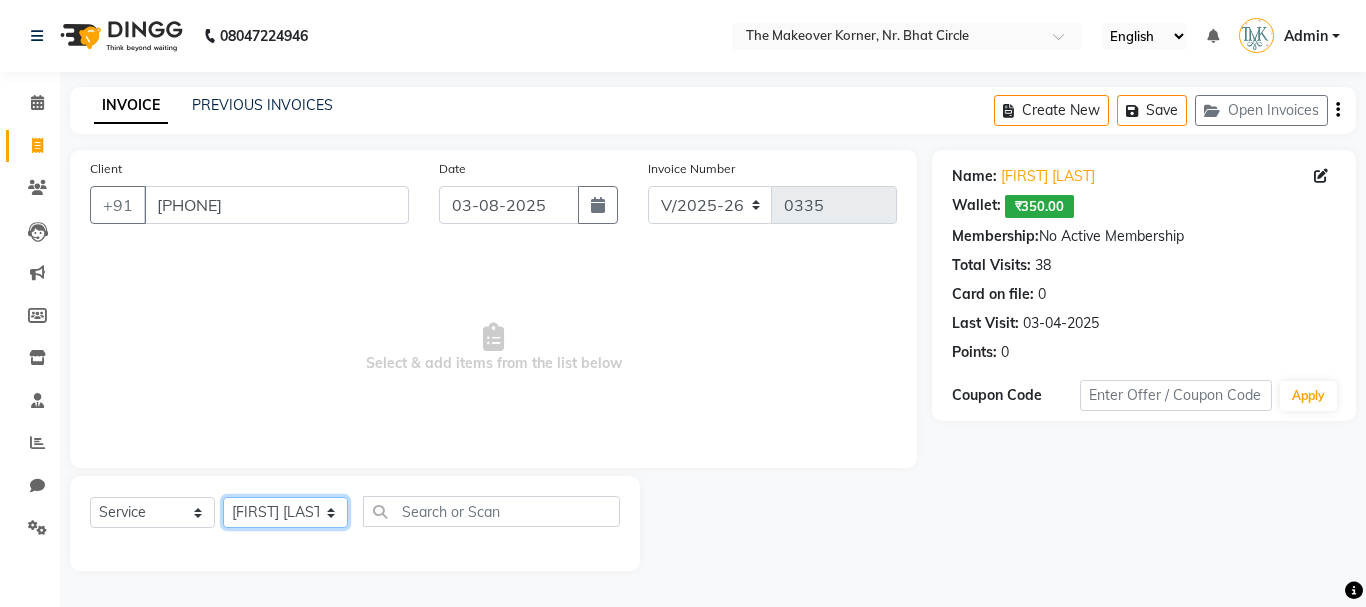 click on "Select Stylist Admin [FIRST] [LAST] [FIRST] [LAST] [FIRST] [LAST]" 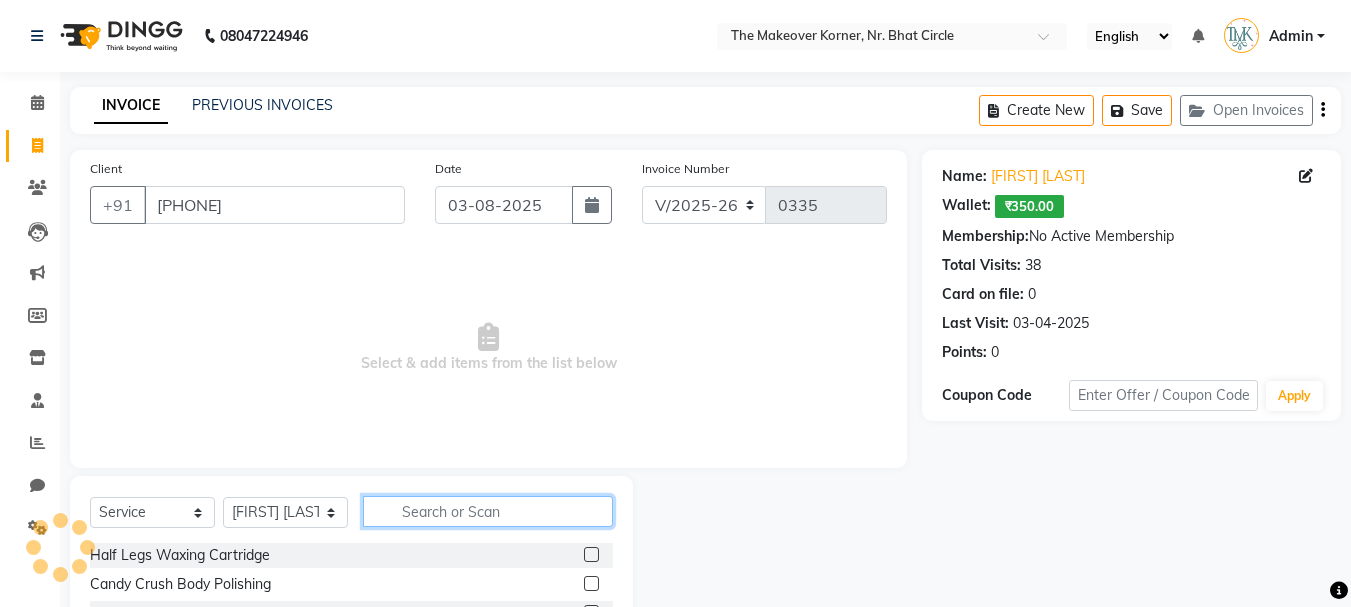 click 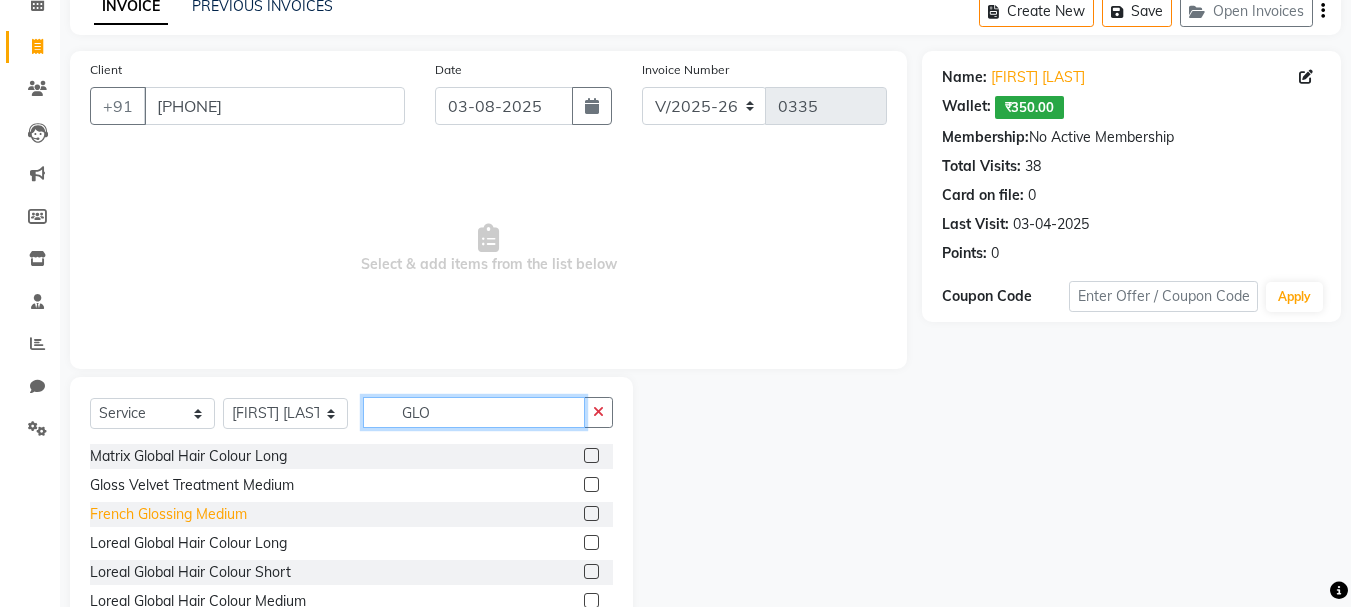 scroll, scrollTop: 100, scrollLeft: 0, axis: vertical 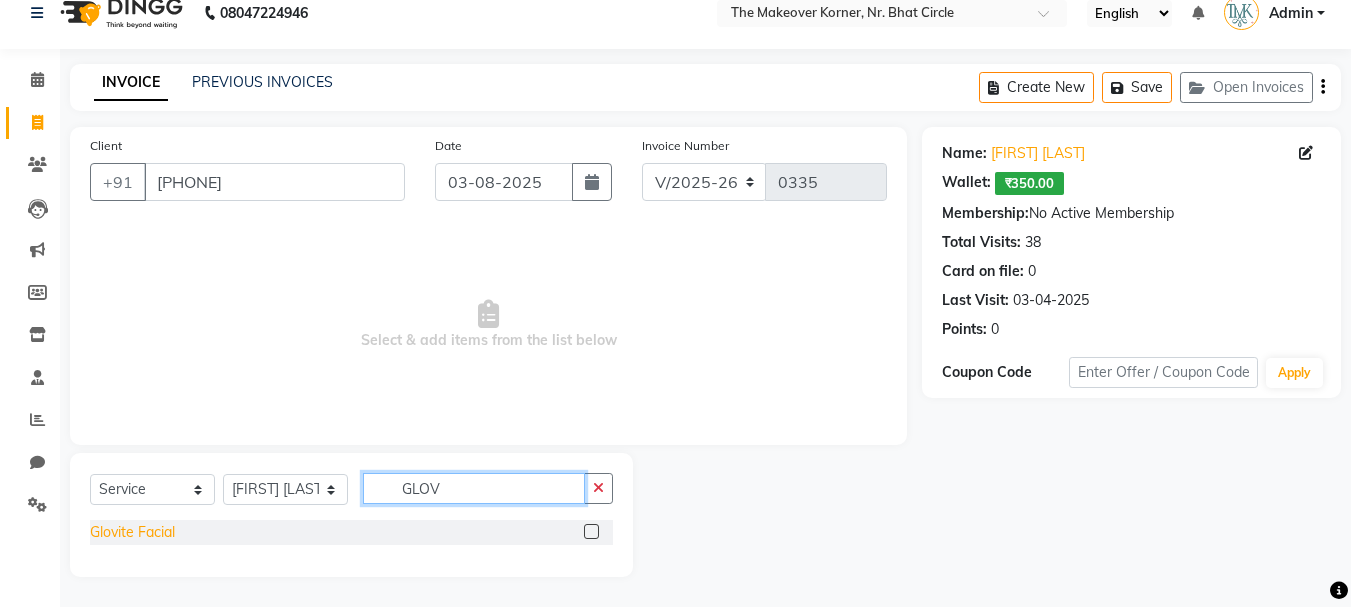 type on "GLOV" 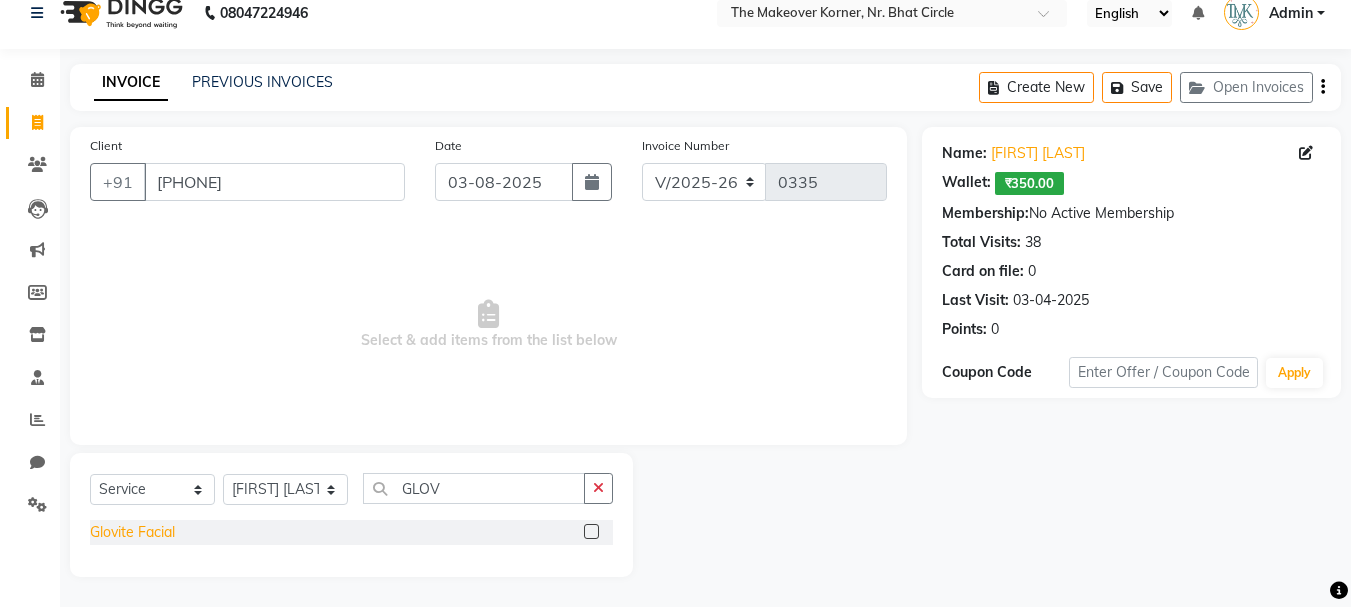 click on "Glovite Facial" 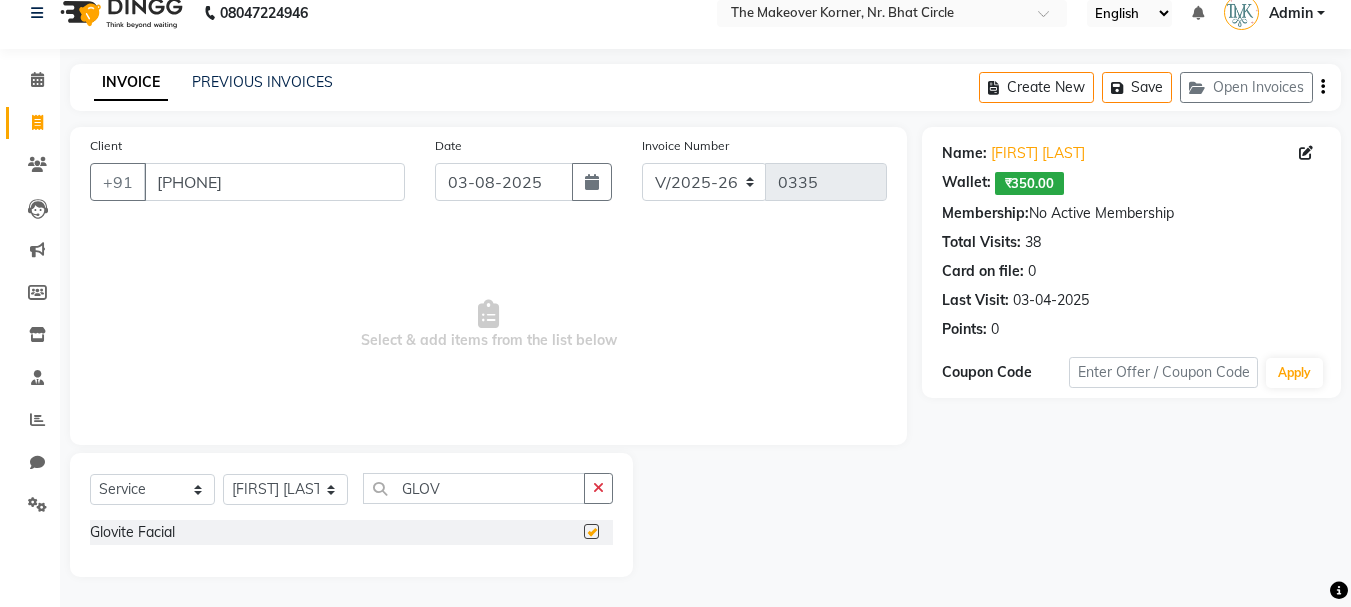 checkbox on "false" 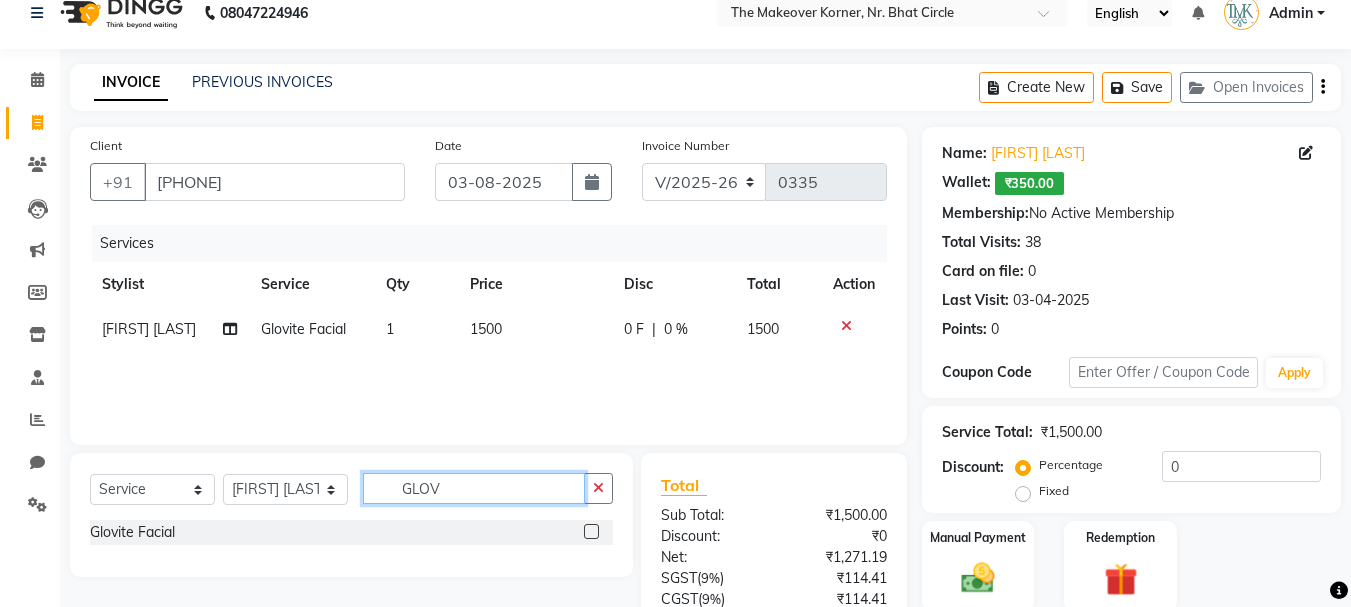 drag, startPoint x: 403, startPoint y: 493, endPoint x: 474, endPoint y: 493, distance: 71 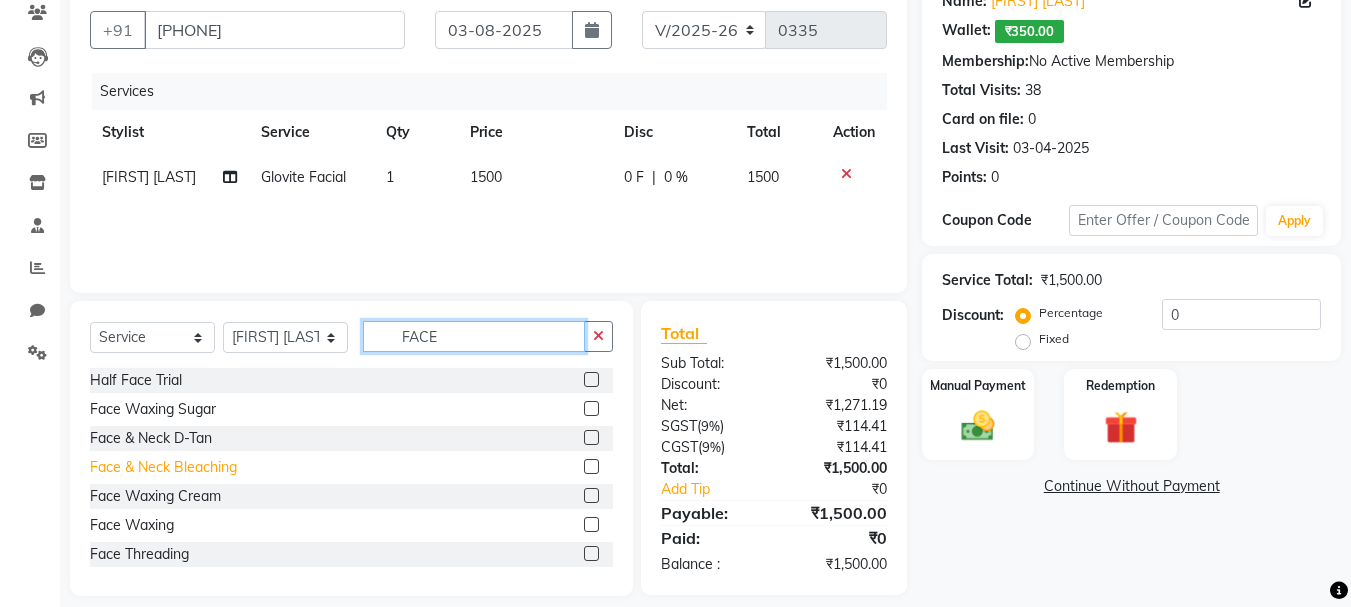 scroll, scrollTop: 194, scrollLeft: 0, axis: vertical 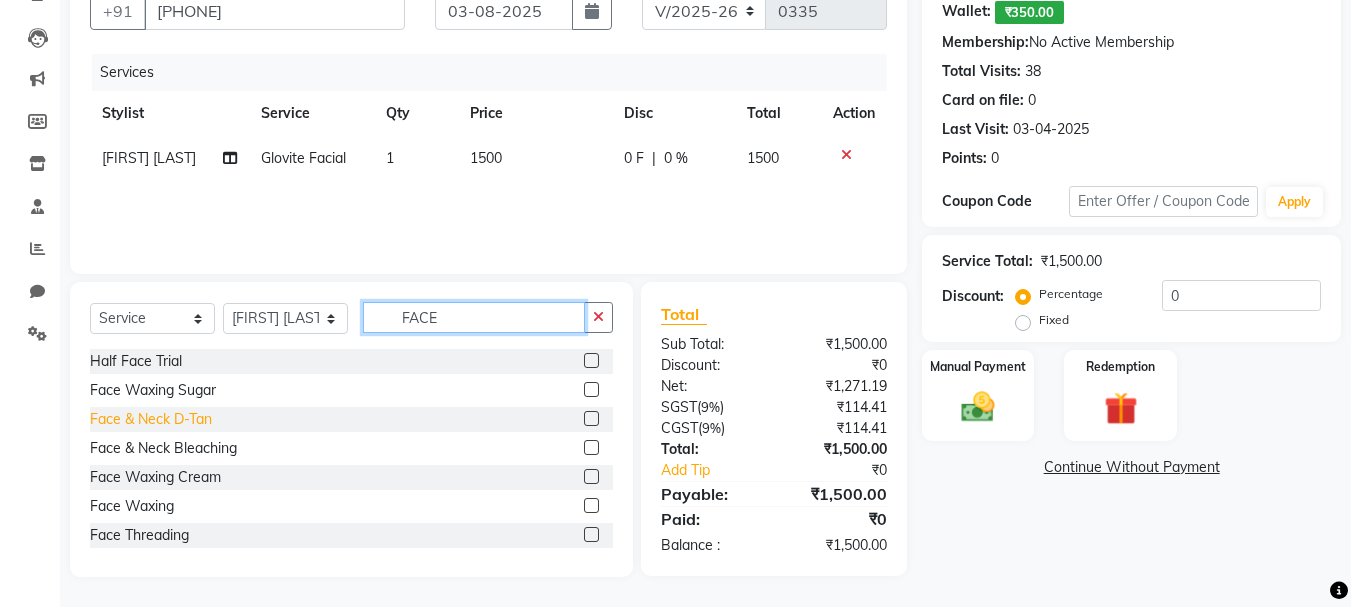 type on "FACE" 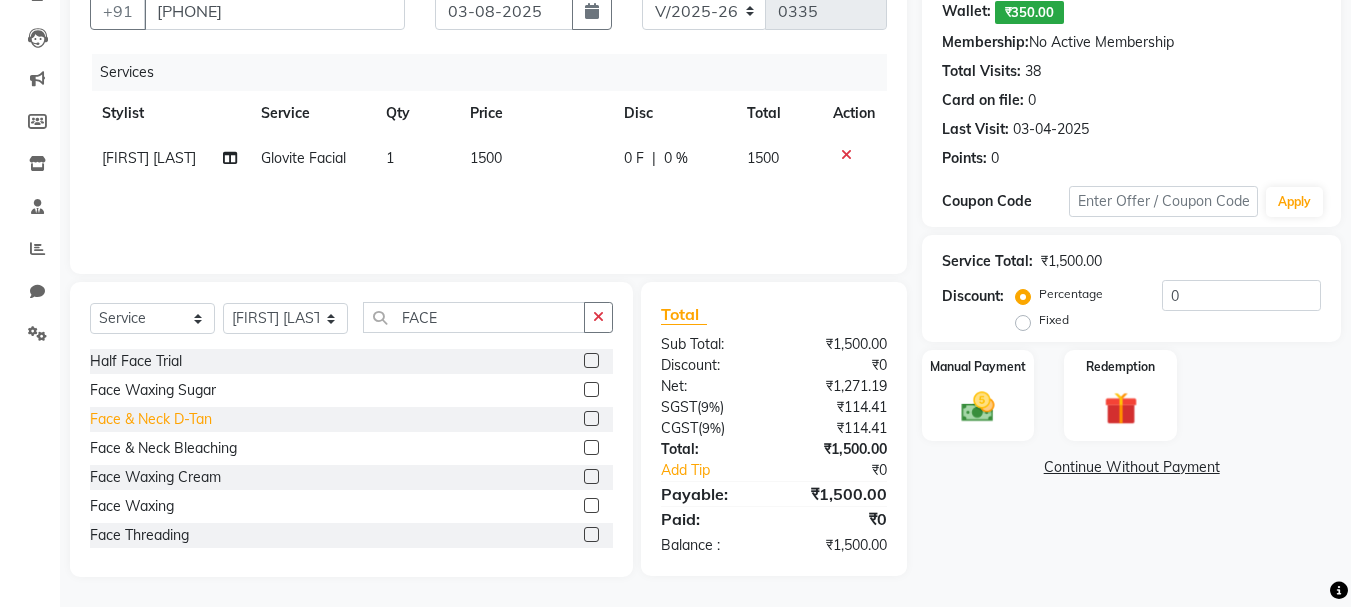 click on "Face & Neck D-Tan" 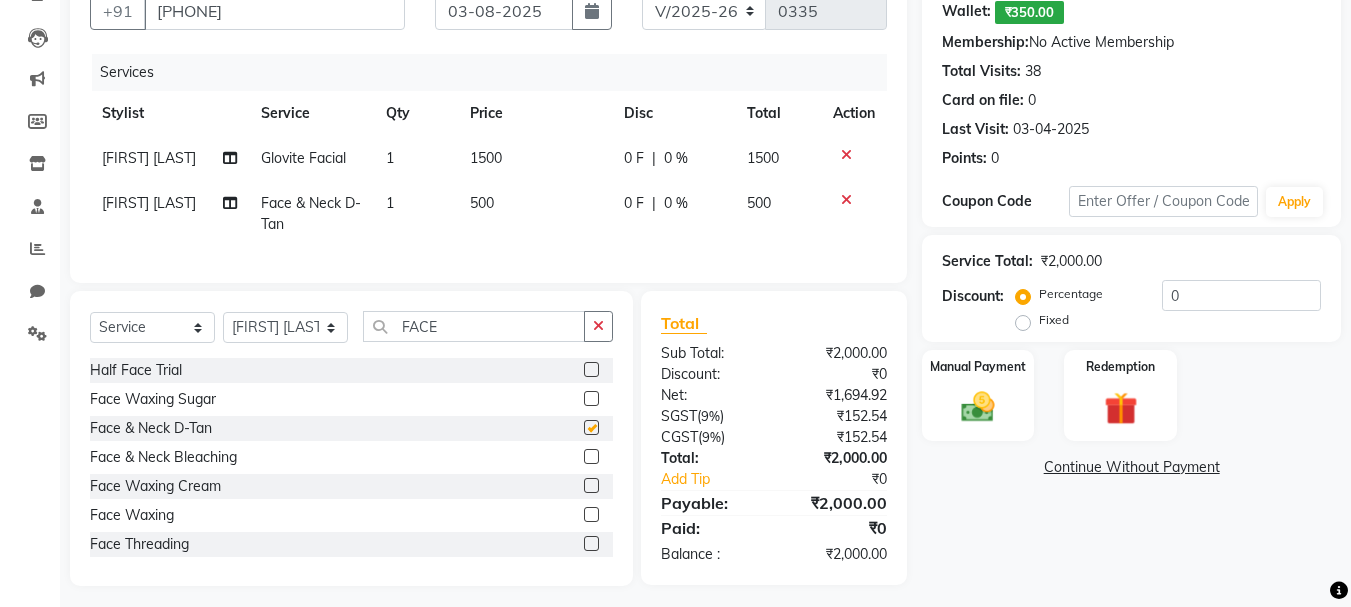 checkbox on "false" 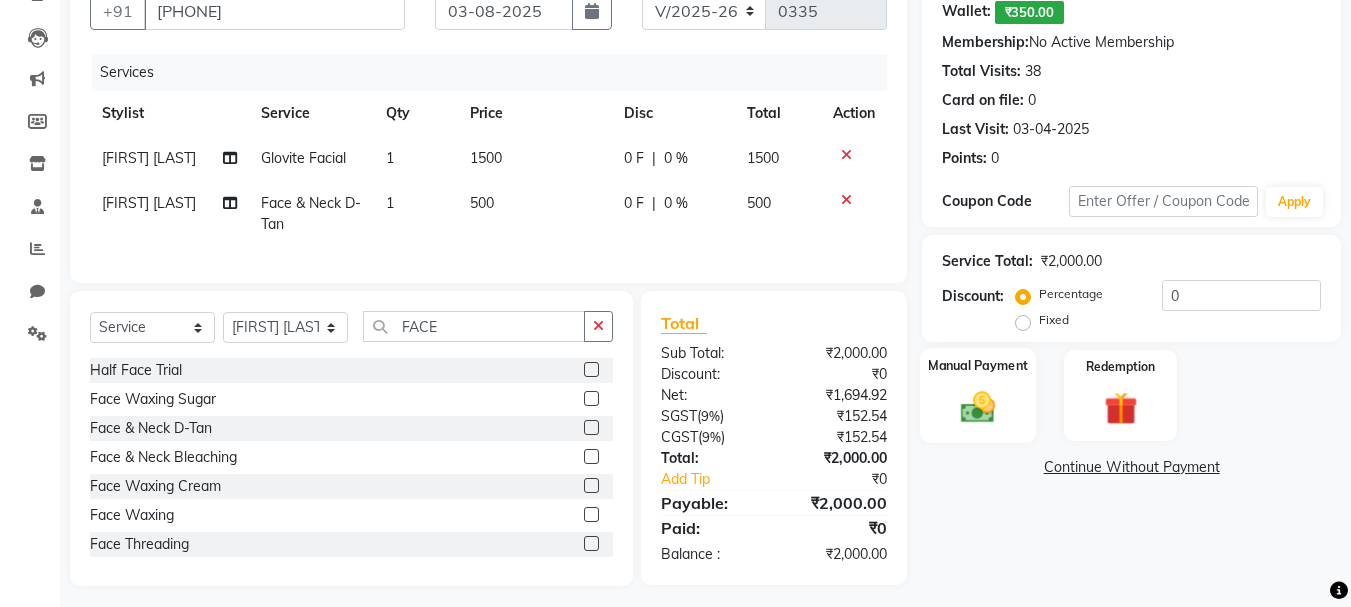 scroll, scrollTop: 239, scrollLeft: 0, axis: vertical 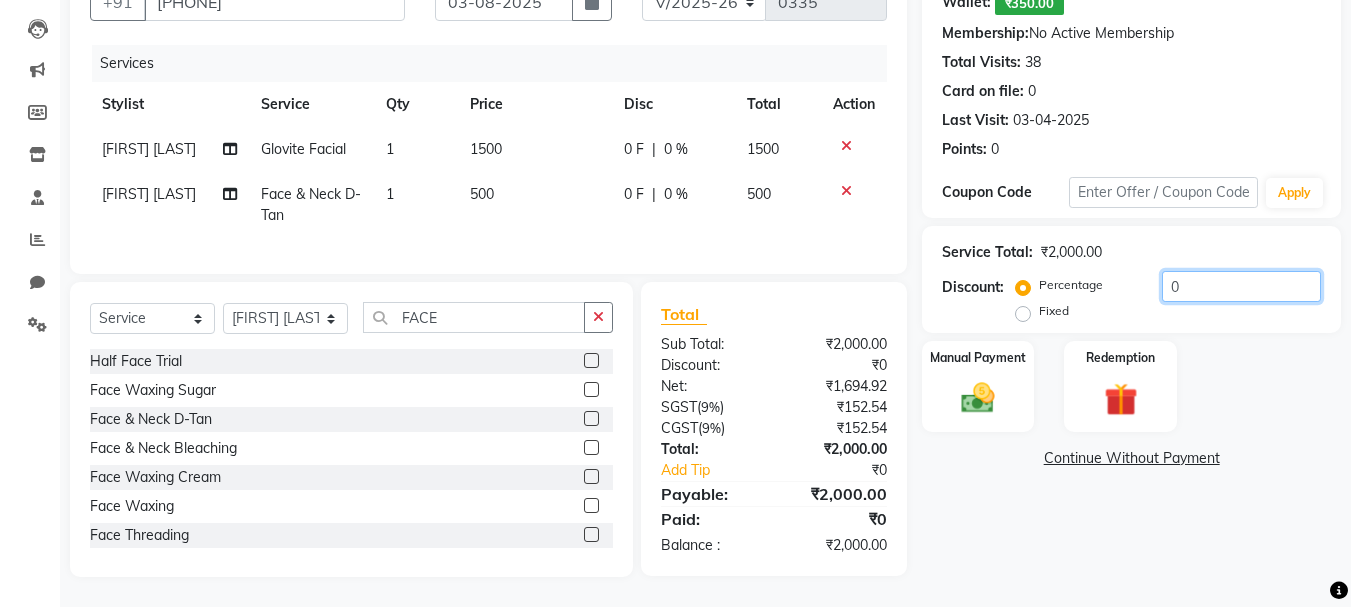 click on "0" 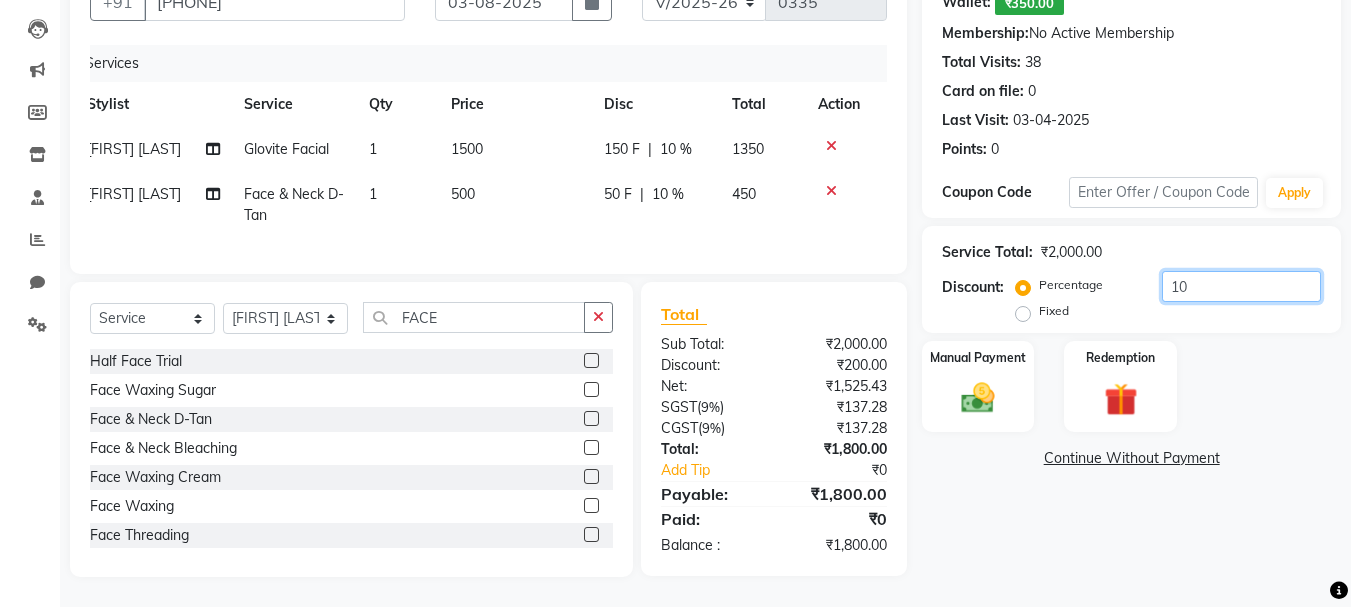 scroll, scrollTop: 0, scrollLeft: 0, axis: both 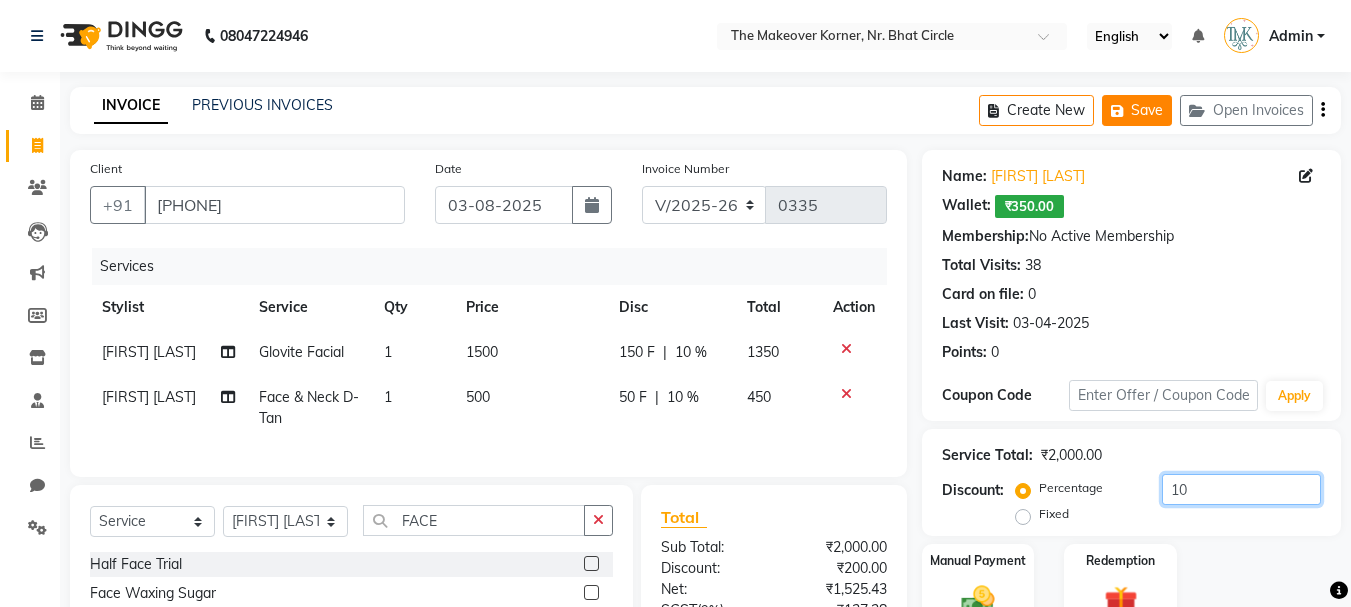 type on "10" 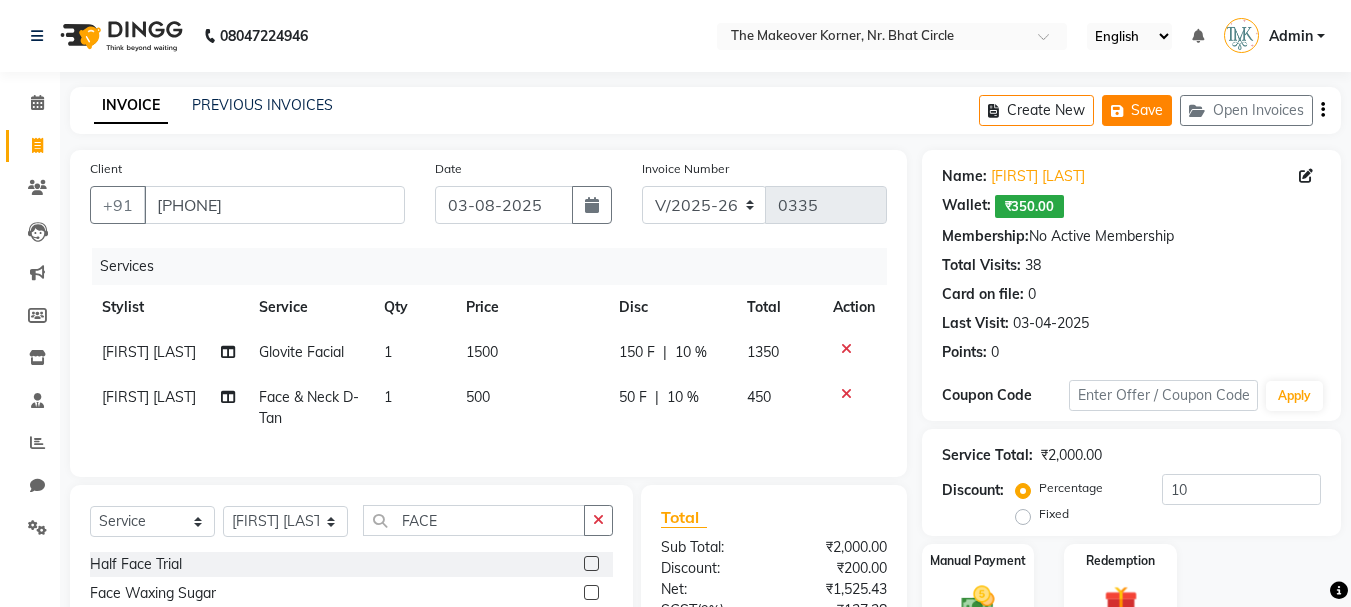 click 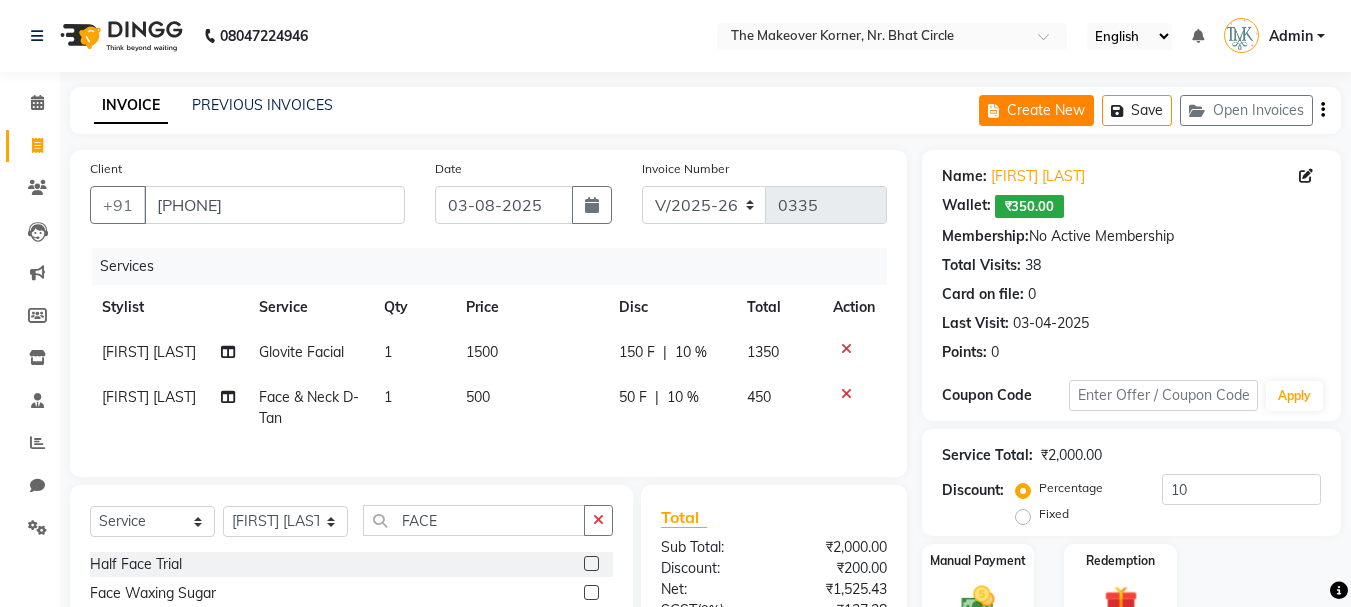 click on "Create New" 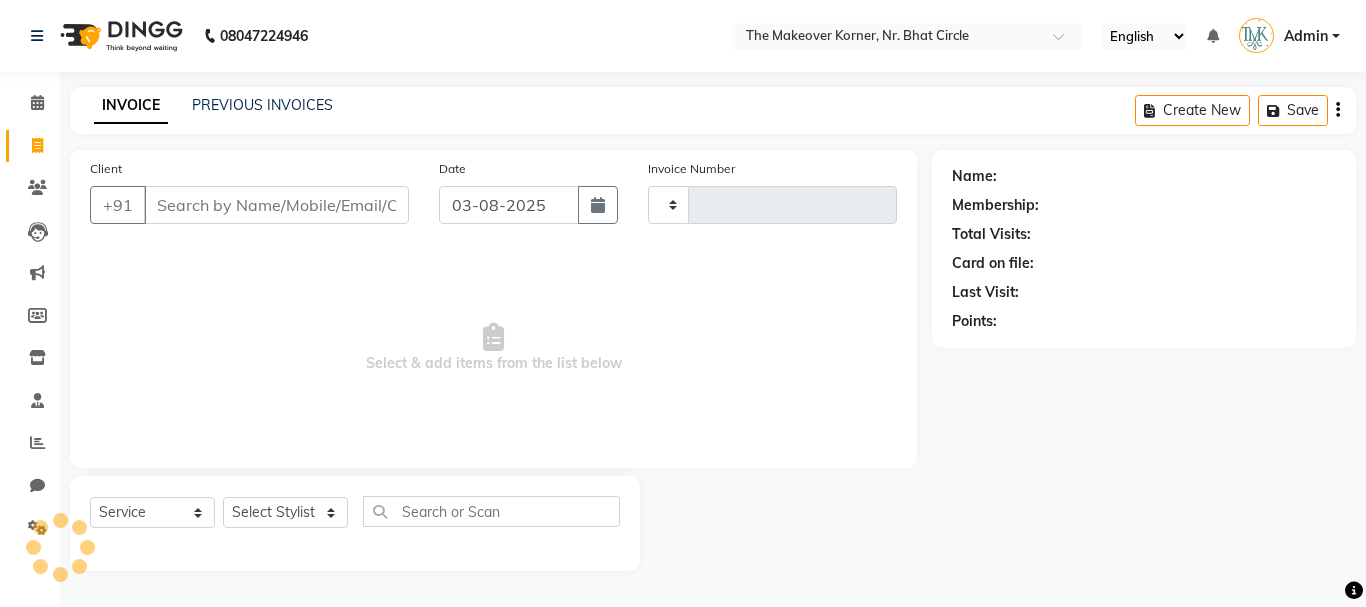 type on "0335" 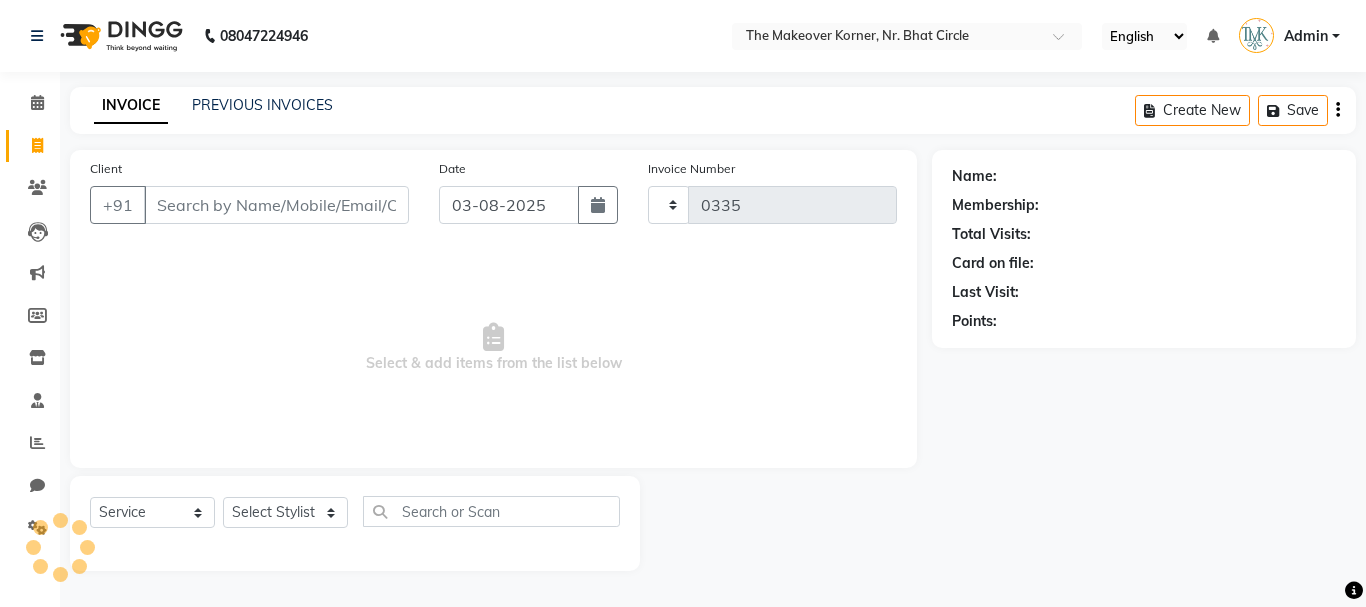 select on "5477" 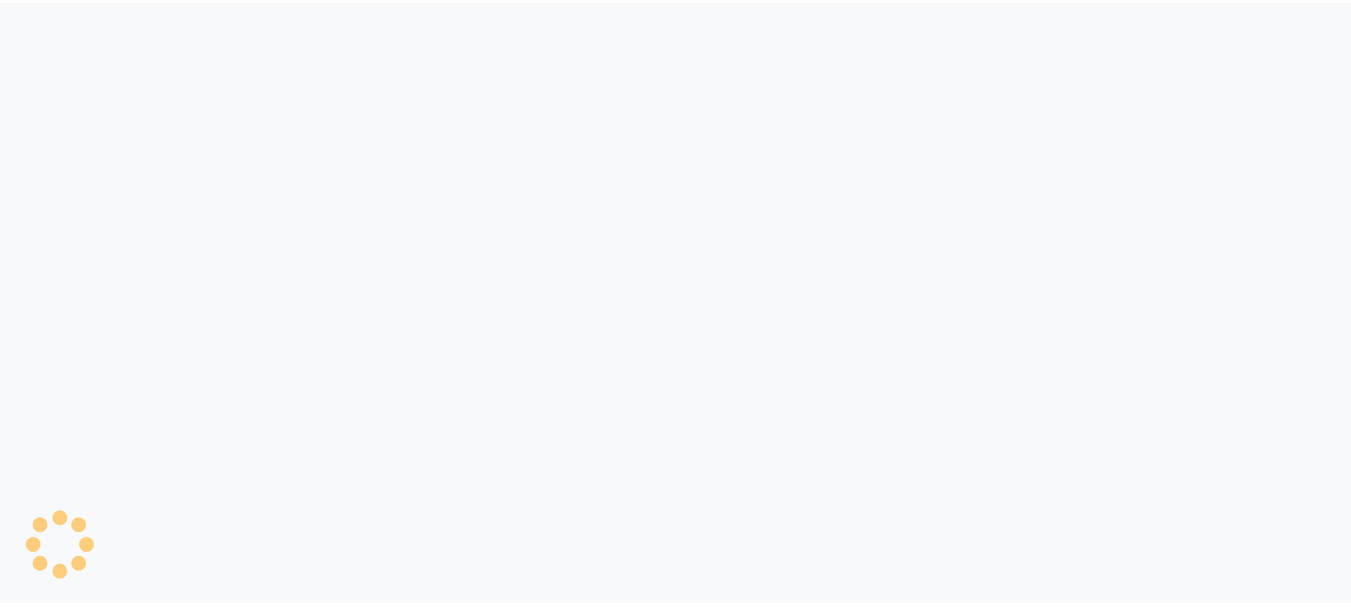 scroll, scrollTop: 0, scrollLeft: 0, axis: both 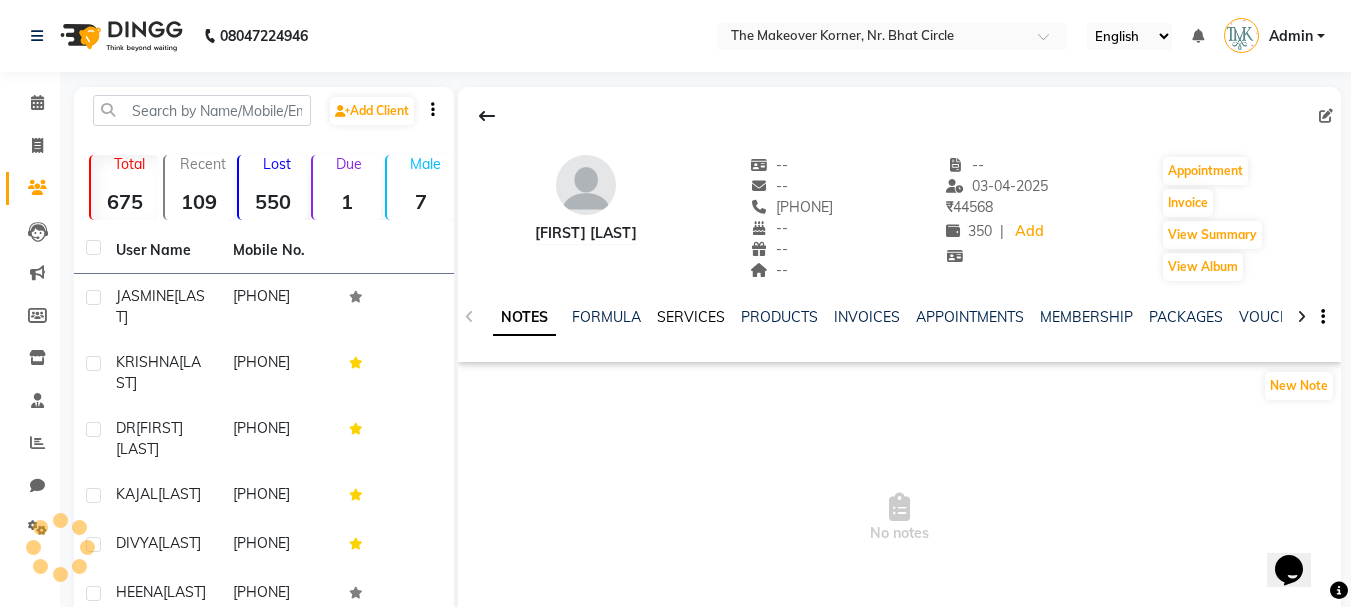 click on "SERVICES" 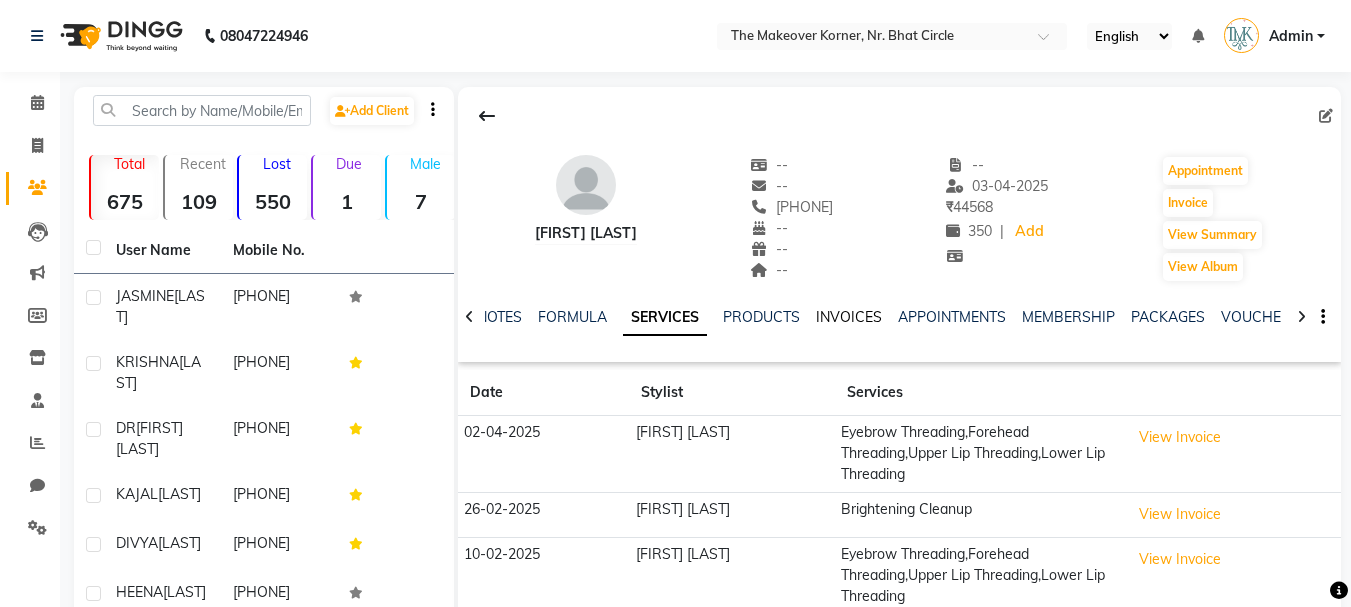 click on "INVOICES" 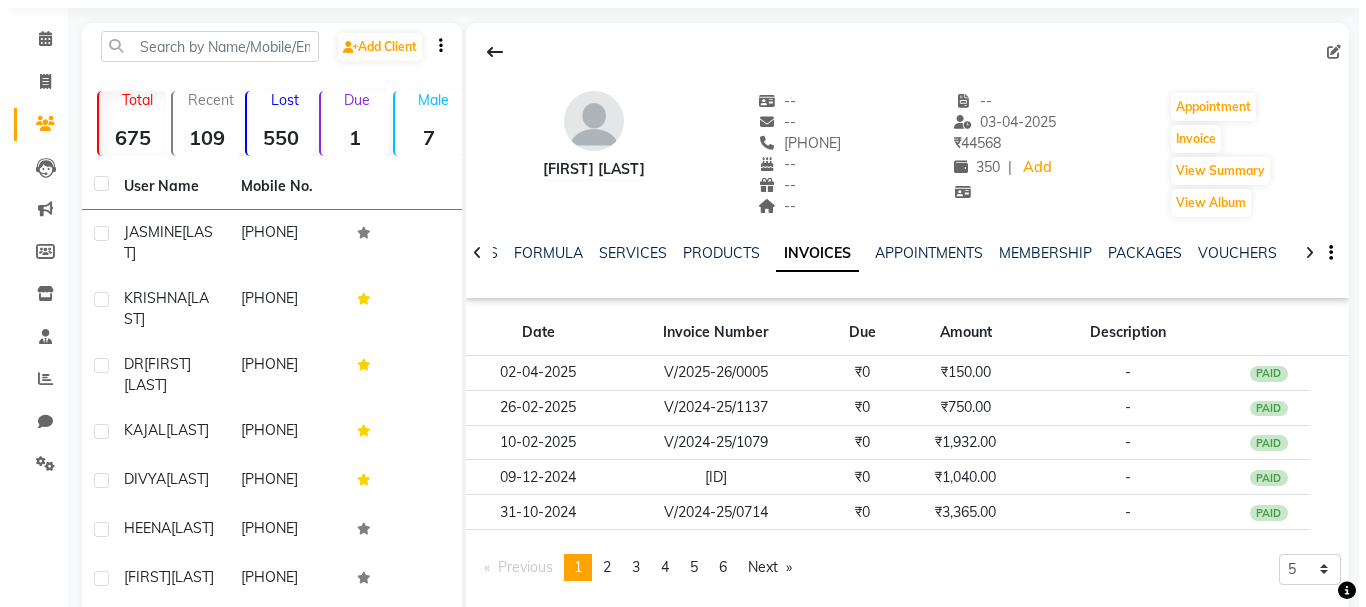 scroll, scrollTop: 100, scrollLeft: 0, axis: vertical 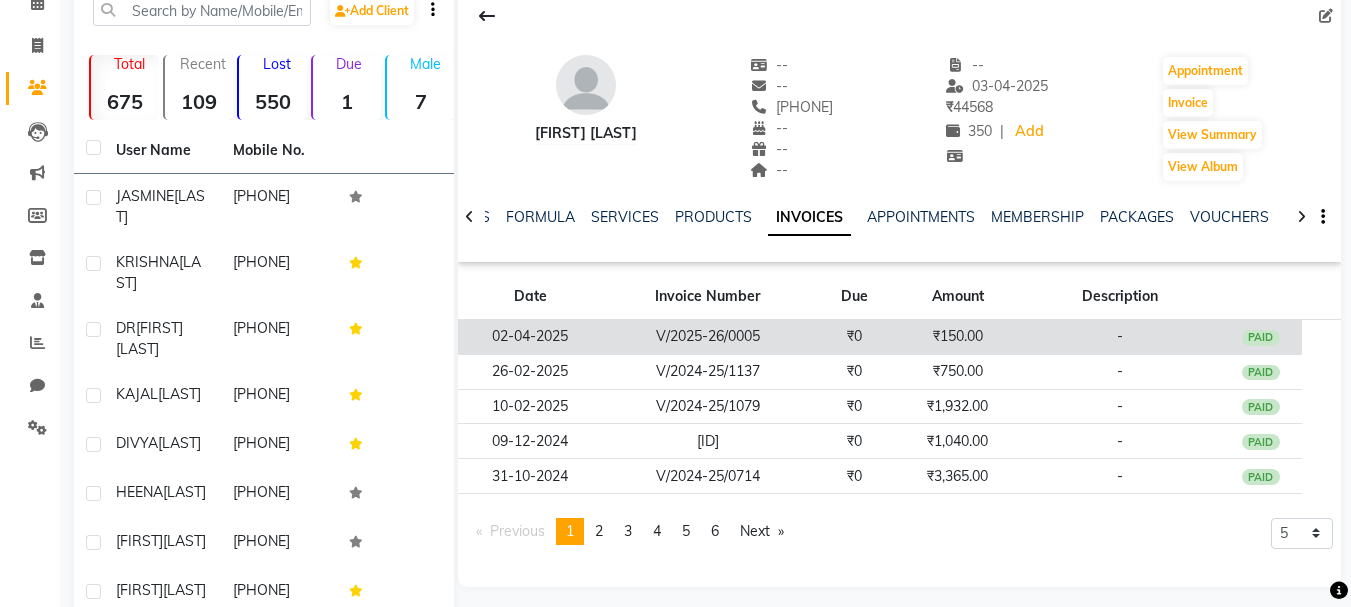 click on "02-04-2025" 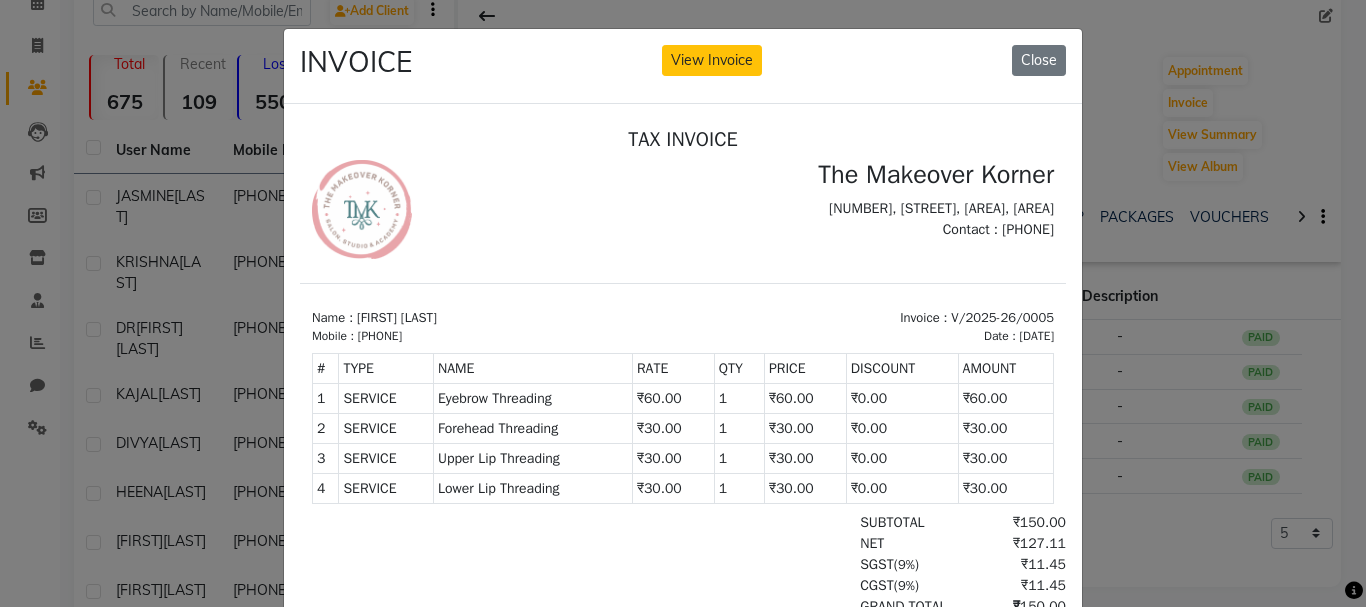 scroll, scrollTop: 16, scrollLeft: 0, axis: vertical 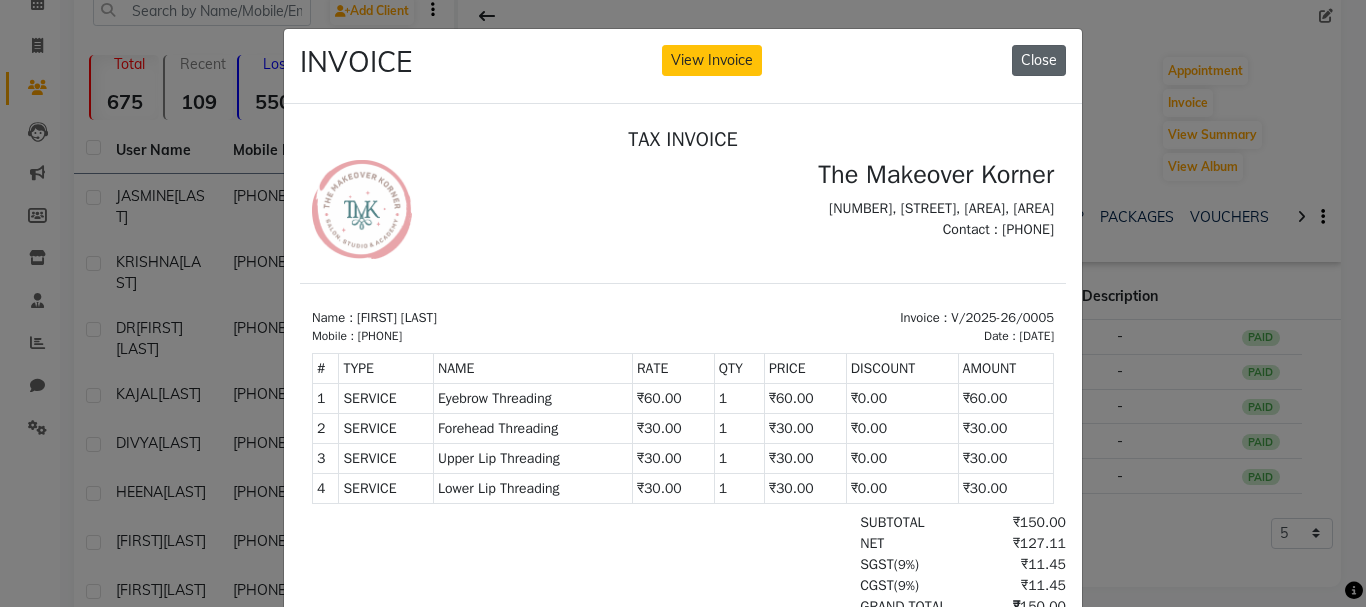 click on "Close" 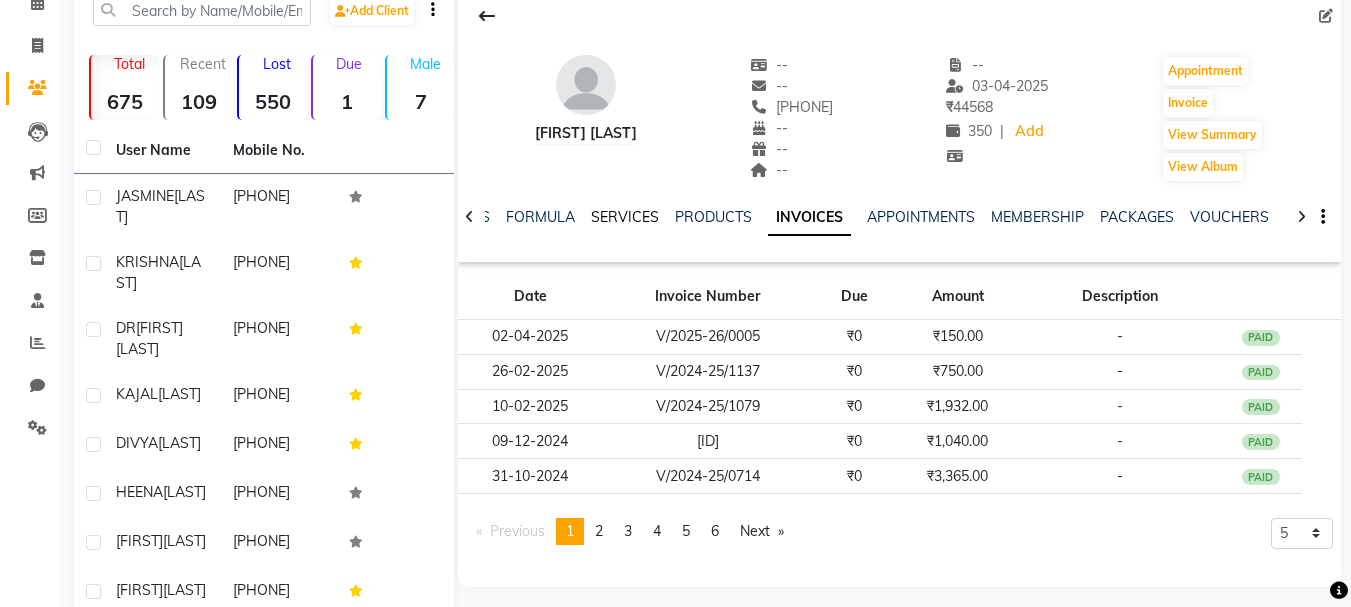 click on "SERVICES" 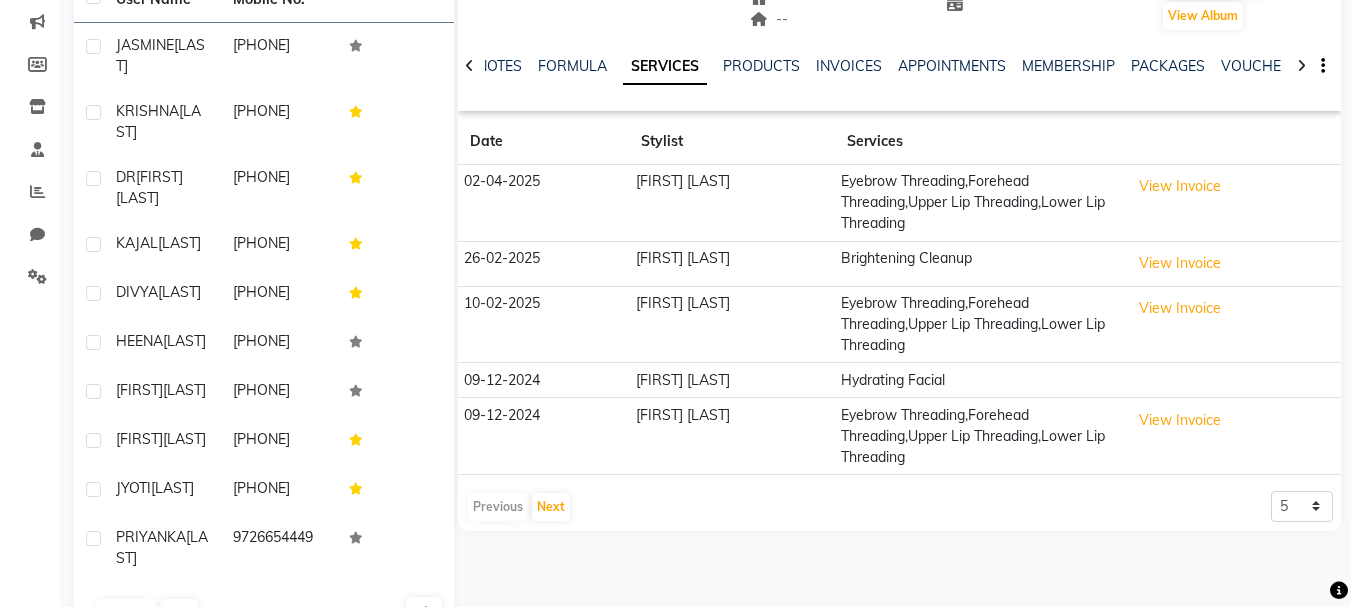 scroll, scrollTop: 300, scrollLeft: 0, axis: vertical 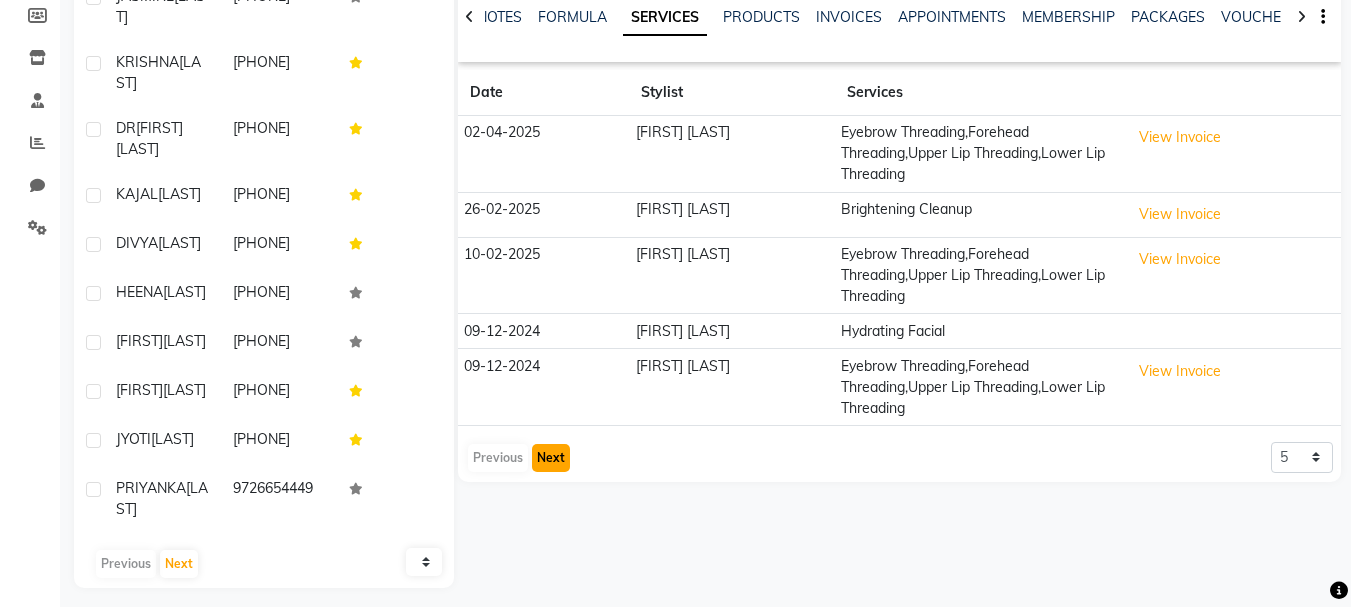 click on "Next" 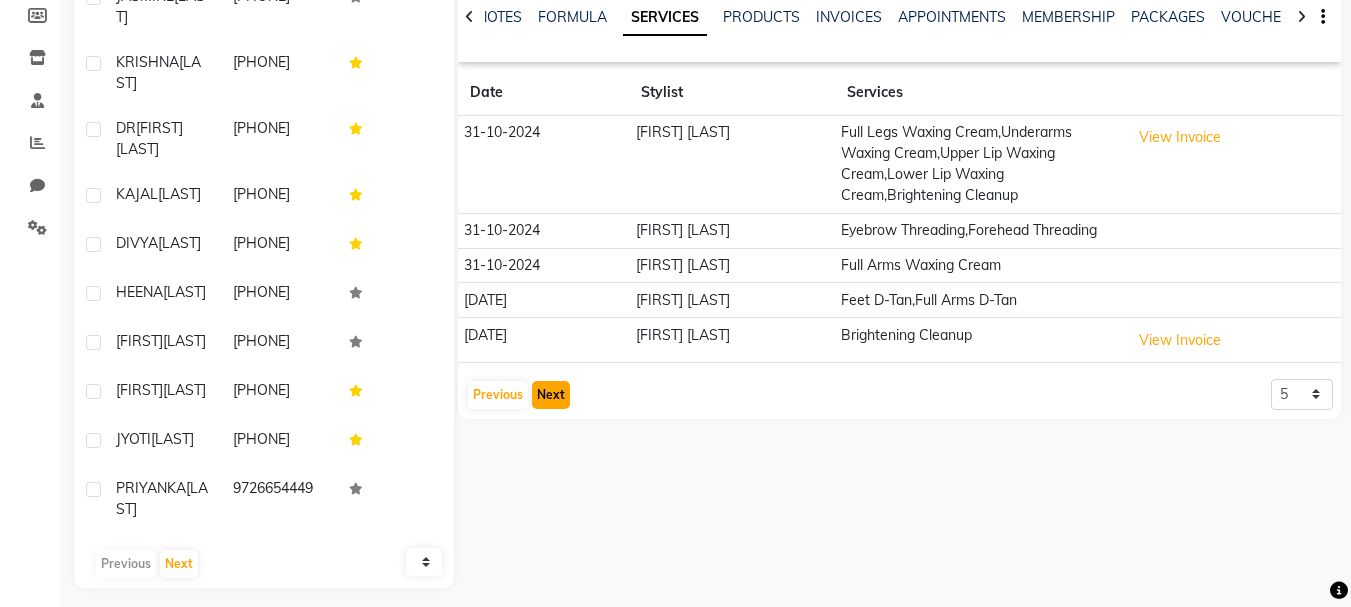 click on "Next" 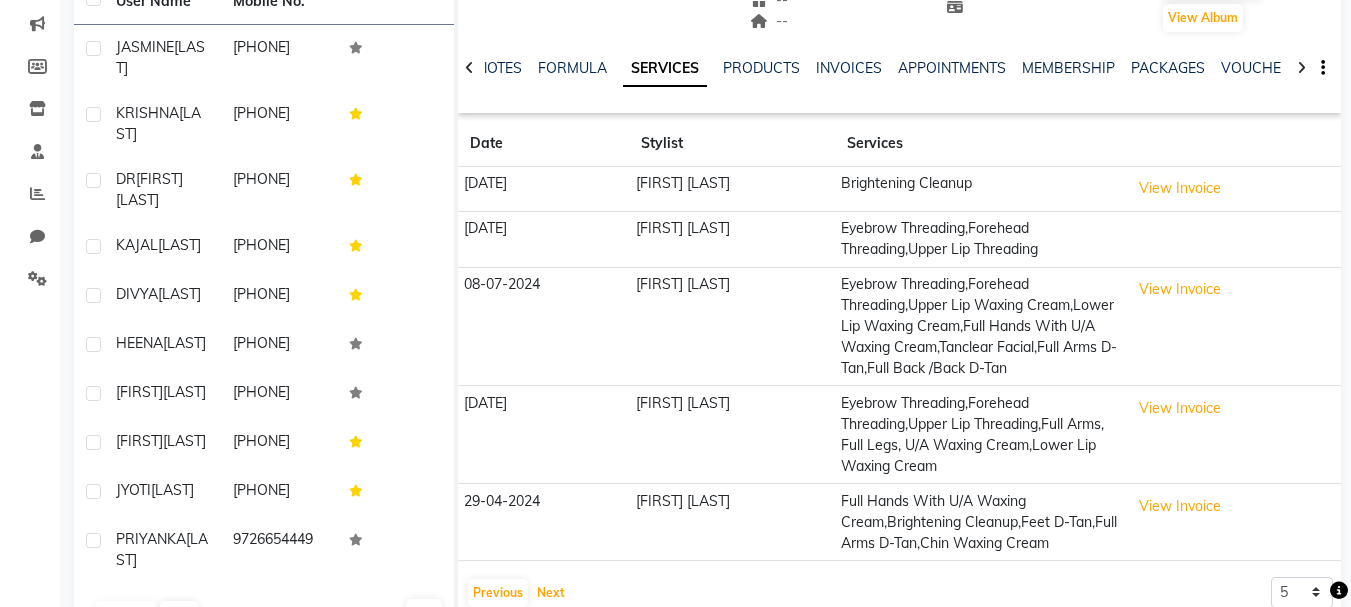 scroll, scrollTop: 200, scrollLeft: 0, axis: vertical 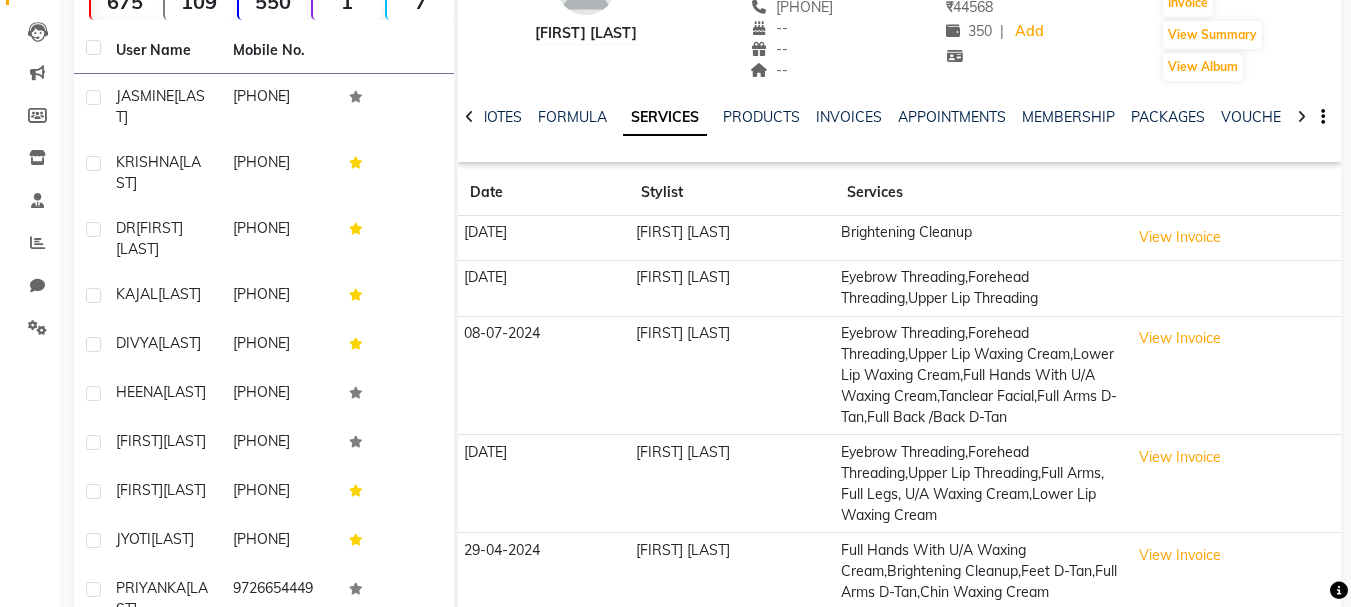 click 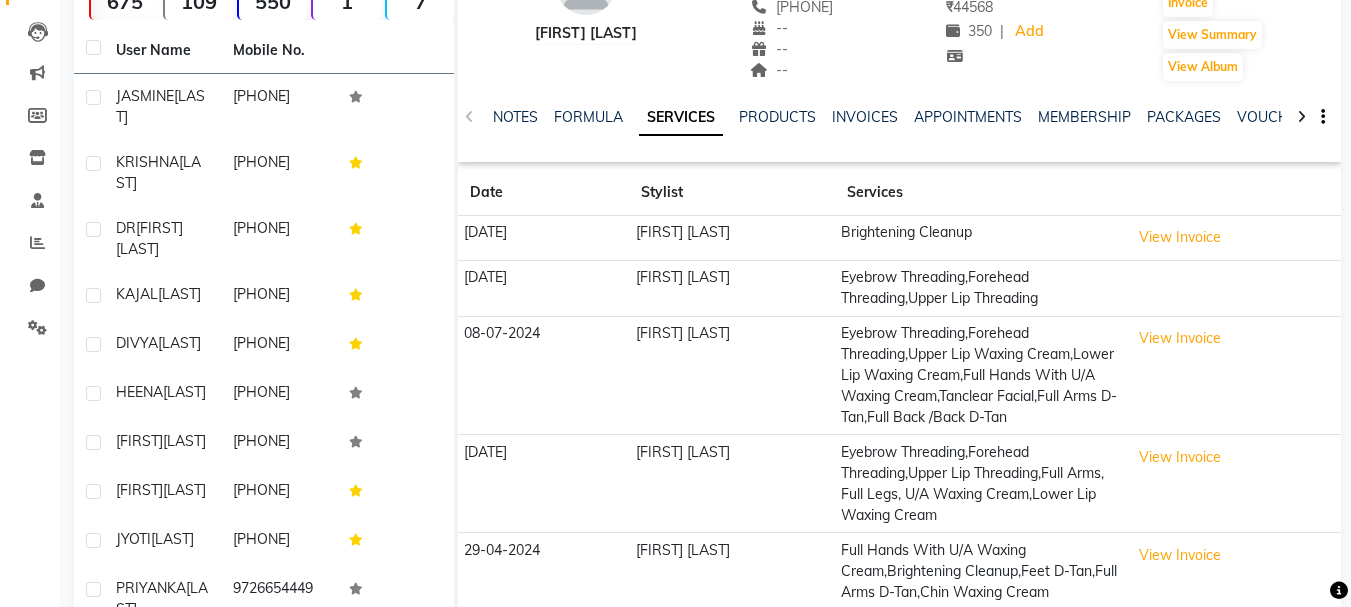 click on "NOTES FORMULA SERVICES PRODUCTS INVOICES APPOINTMENTS MEMBERSHIP PACKAGES VOUCHERS GIFTCARDS POINTS FORMS FAMILY CARDS WALLET" 